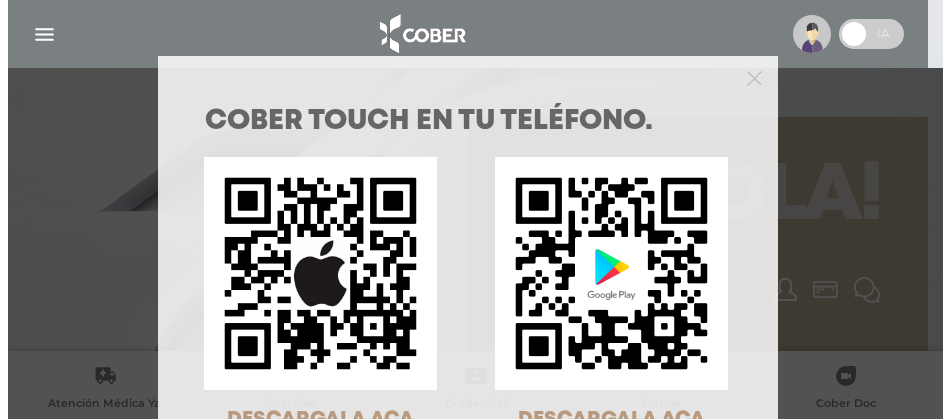 scroll, scrollTop: 0, scrollLeft: 0, axis: both 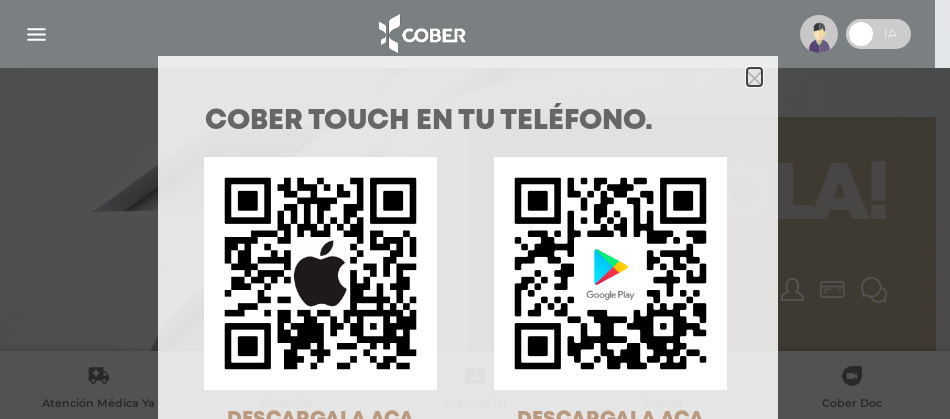 click 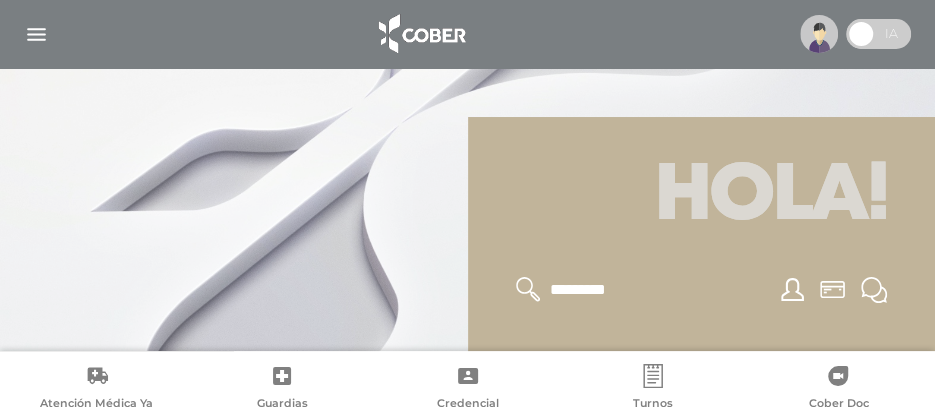 click at bounding box center [36, 34] 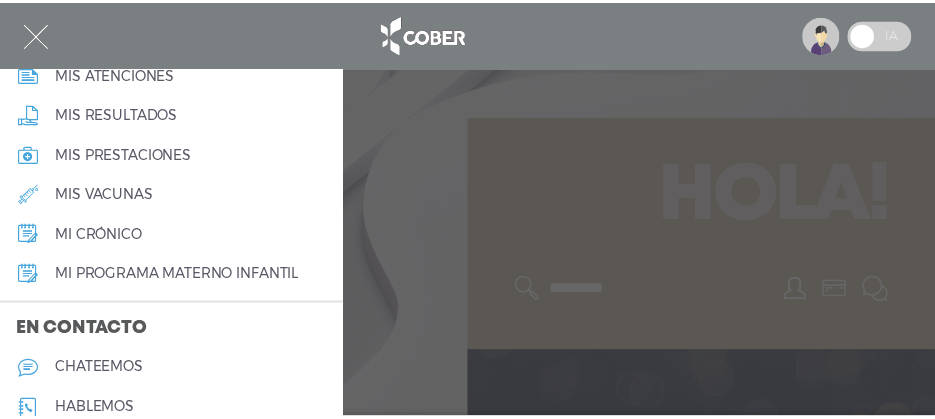 scroll, scrollTop: 1100, scrollLeft: 0, axis: vertical 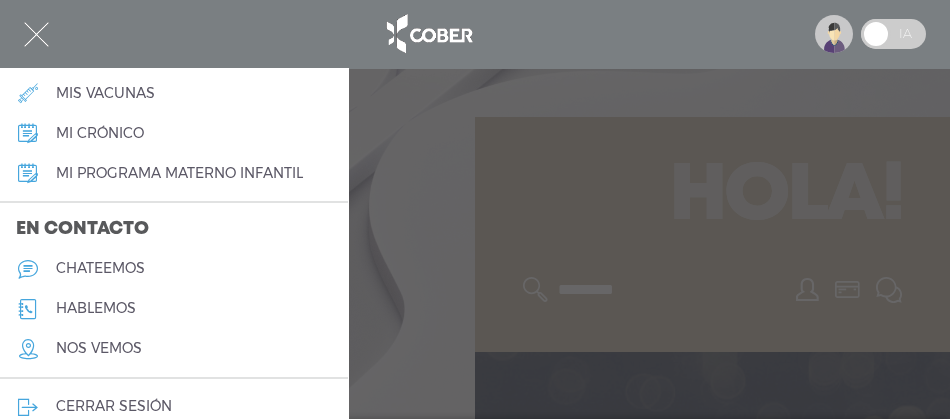 click on "chateemos" at bounding box center [100, 268] 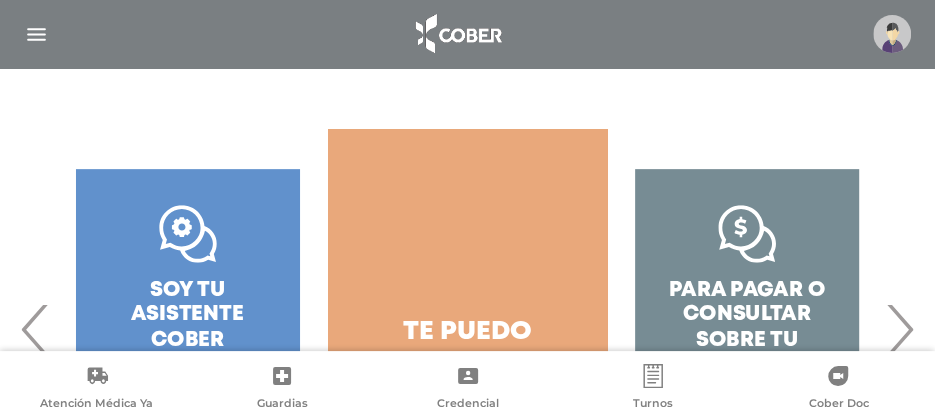 scroll, scrollTop: 399, scrollLeft: 0, axis: vertical 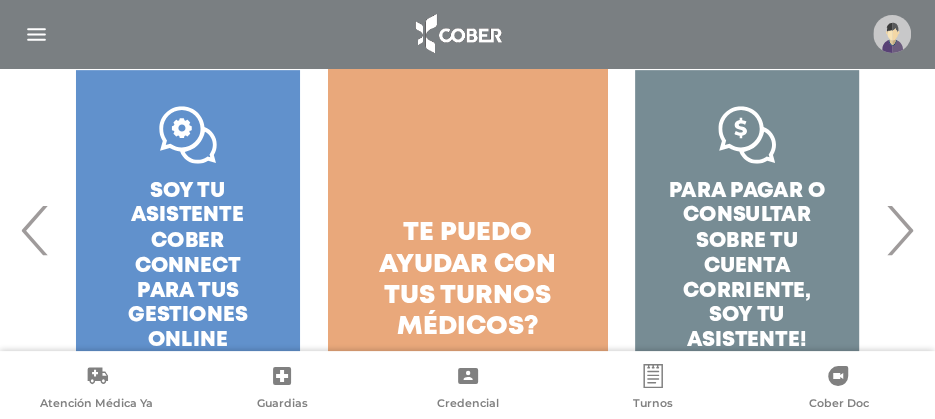 click on "›" at bounding box center [899, 230] 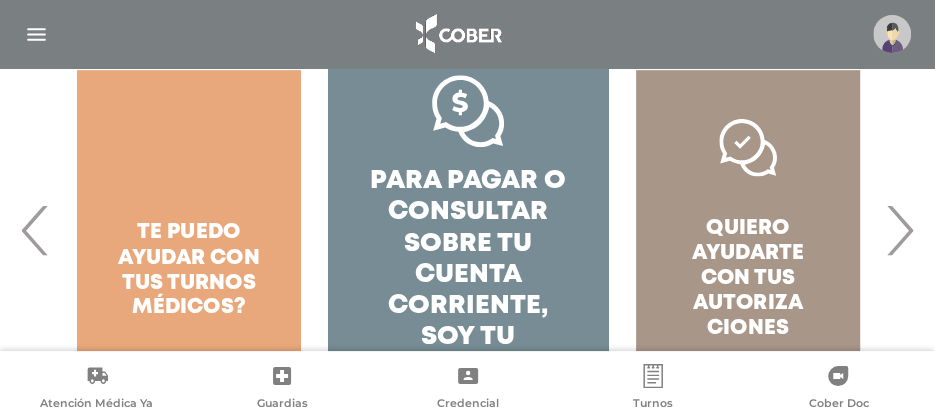click on "›" at bounding box center [899, 230] 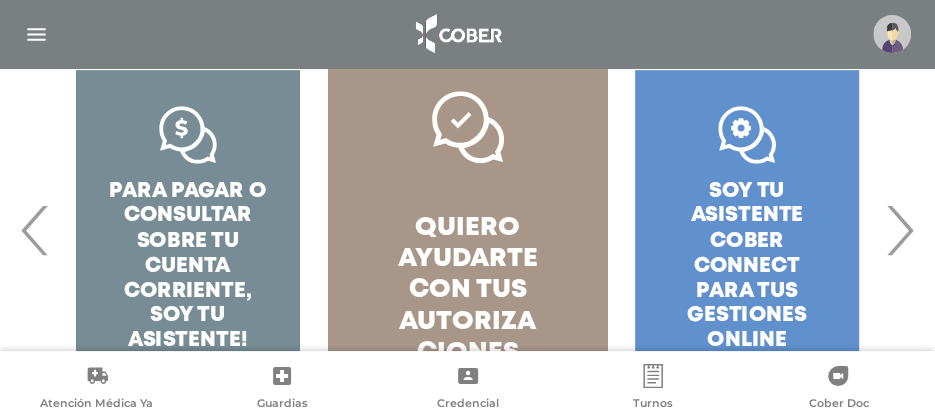 scroll, scrollTop: 477, scrollLeft: 0, axis: vertical 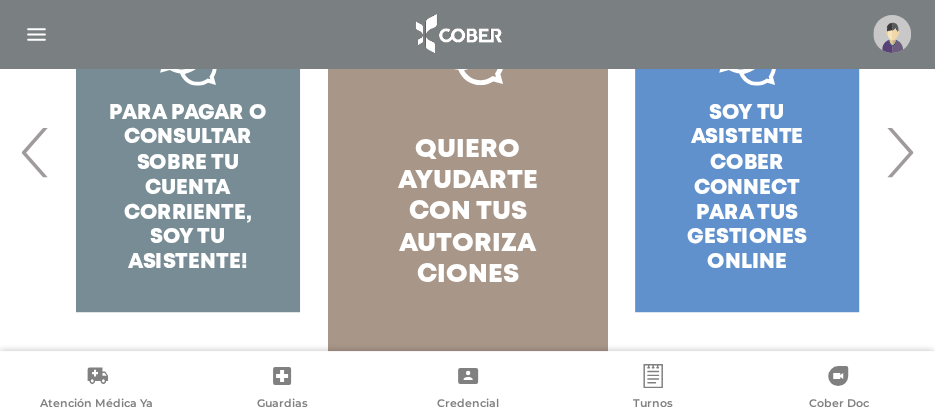 click on "autoriza ciones" at bounding box center (467, 259) 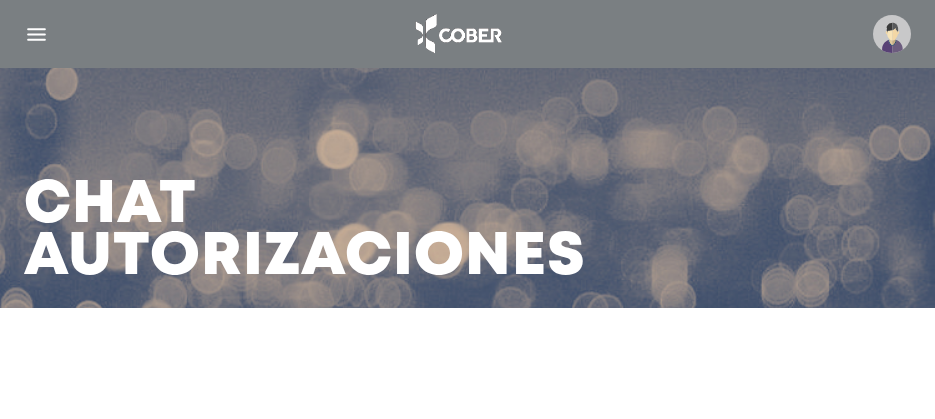 scroll, scrollTop: 0, scrollLeft: 0, axis: both 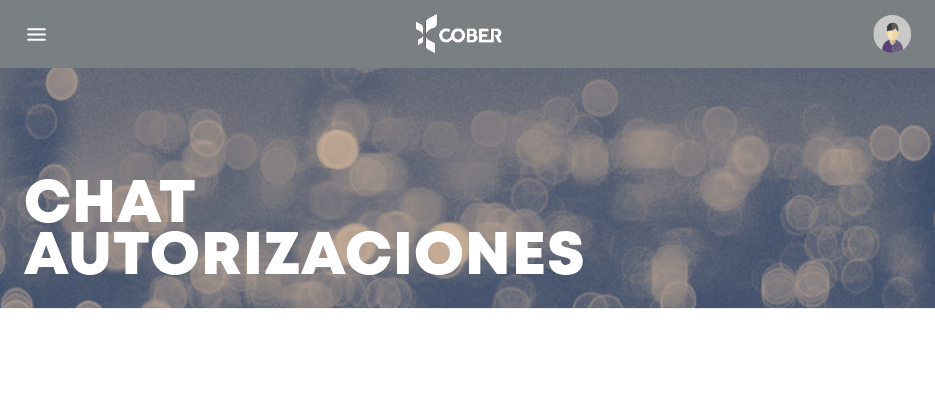 click at bounding box center (36, 34) 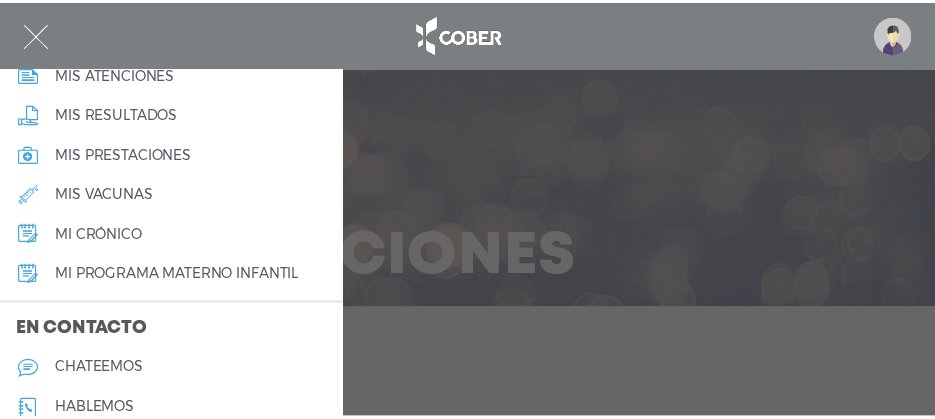 scroll, scrollTop: 1100, scrollLeft: 0, axis: vertical 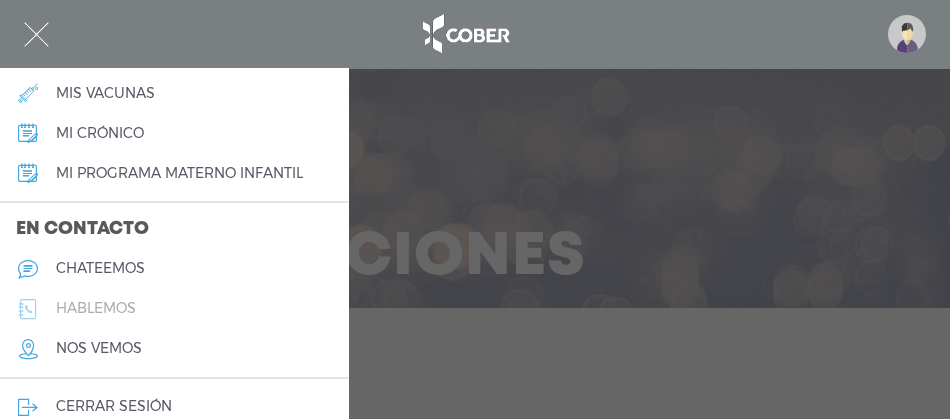 click on "hablemos" at bounding box center [96, 308] 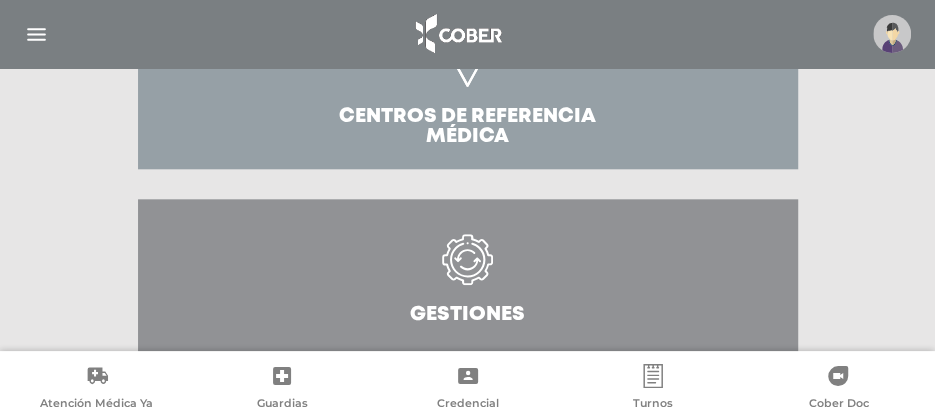scroll, scrollTop: 936, scrollLeft: 0, axis: vertical 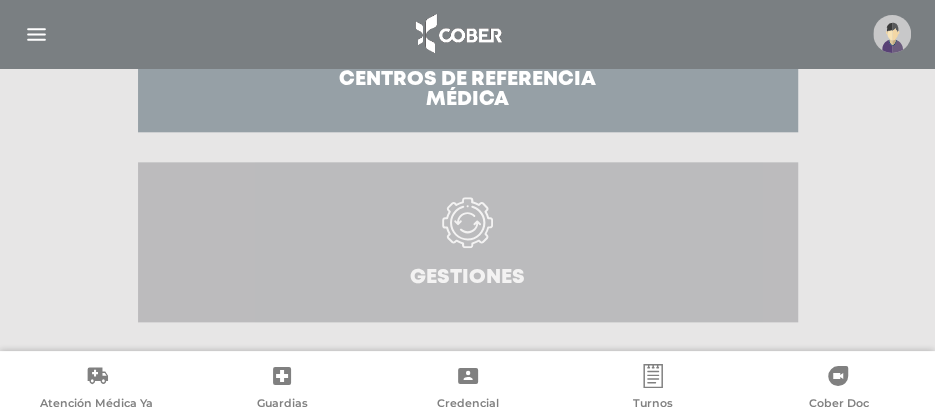 click 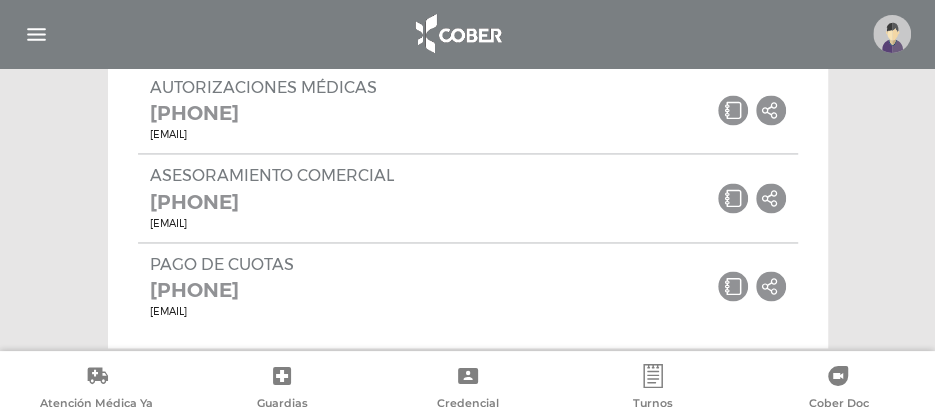 scroll, scrollTop: 1236, scrollLeft: 0, axis: vertical 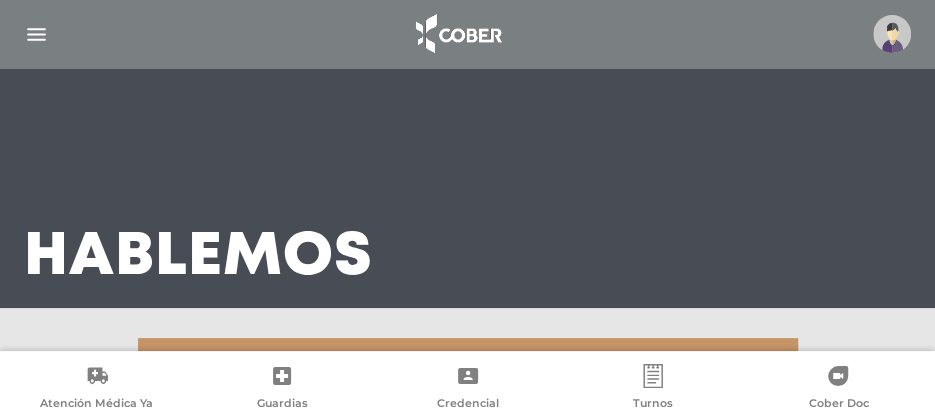 click at bounding box center (36, 34) 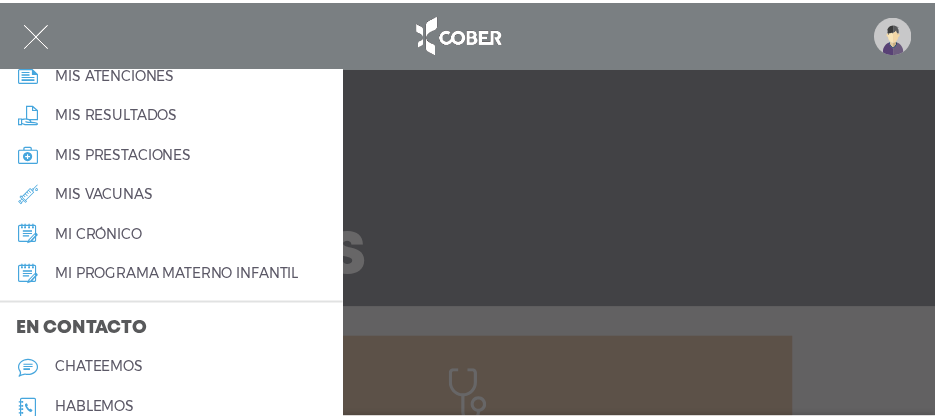 scroll, scrollTop: 1100, scrollLeft: 0, axis: vertical 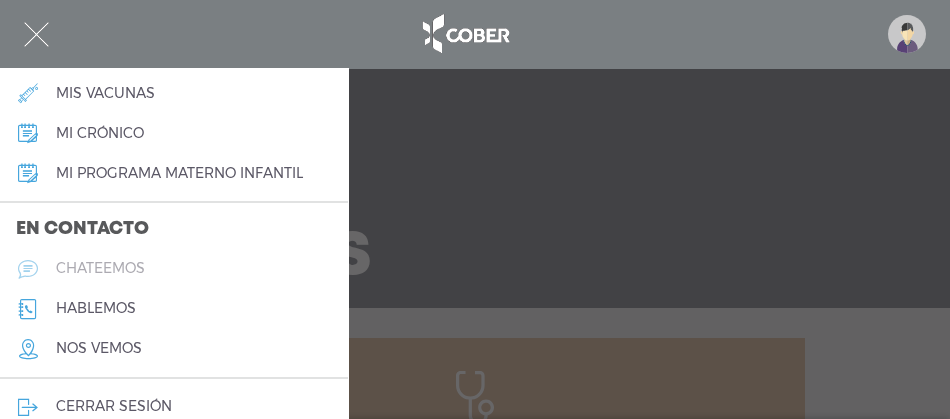 click on "chateemos" at bounding box center (100, 268) 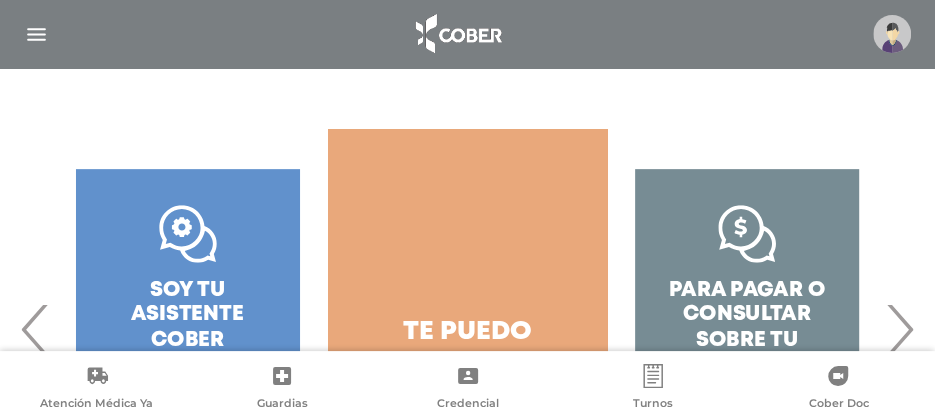 scroll, scrollTop: 399, scrollLeft: 0, axis: vertical 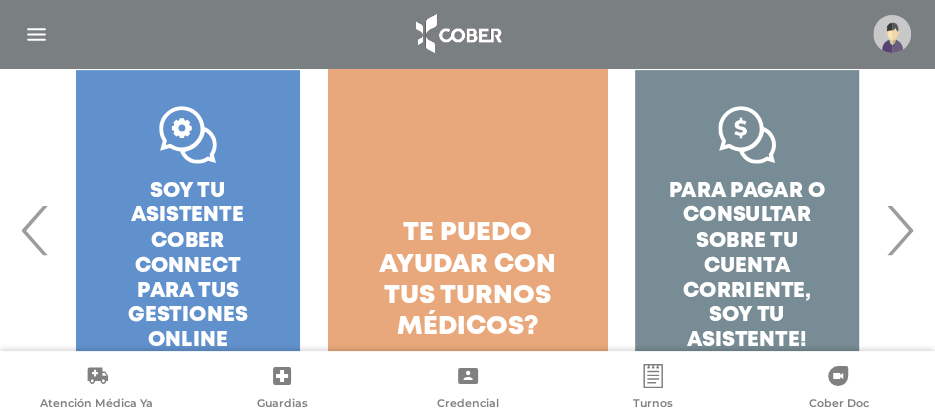 click on "›" at bounding box center (899, 230) 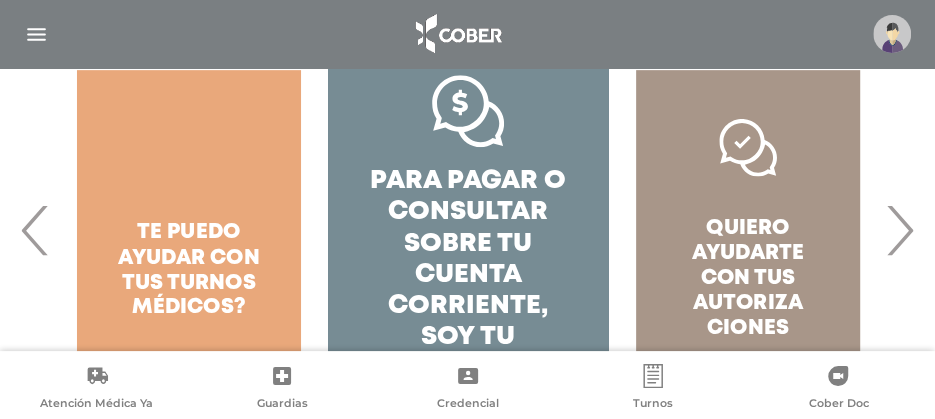 click on "›" at bounding box center (899, 230) 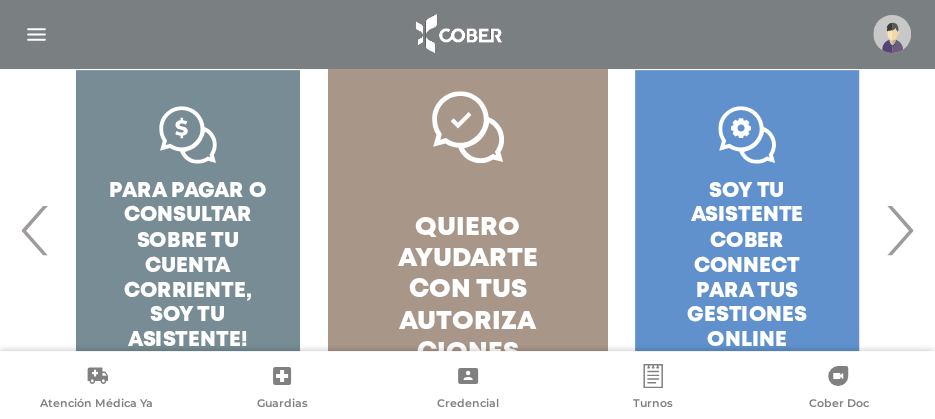 click on "quiero ayudarte con tus" at bounding box center (468, 259) 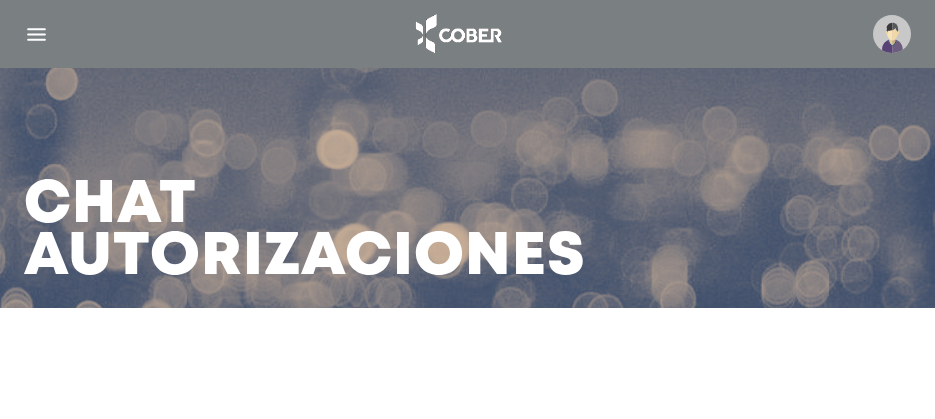 scroll, scrollTop: 0, scrollLeft: 0, axis: both 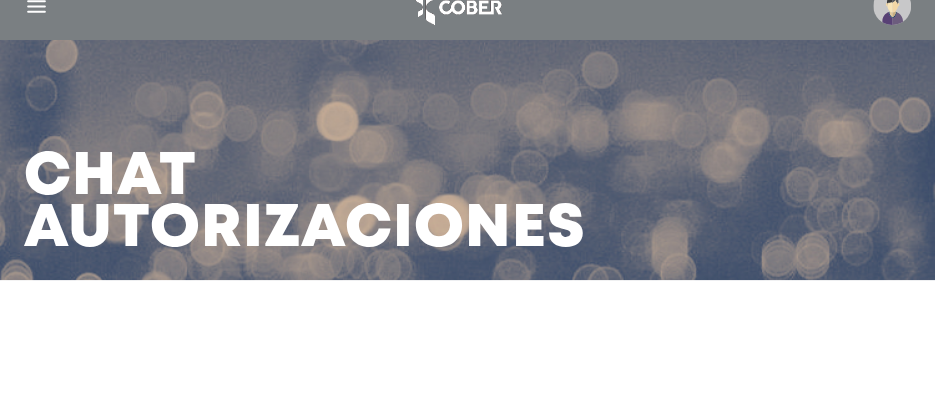 click at bounding box center (36, 6) 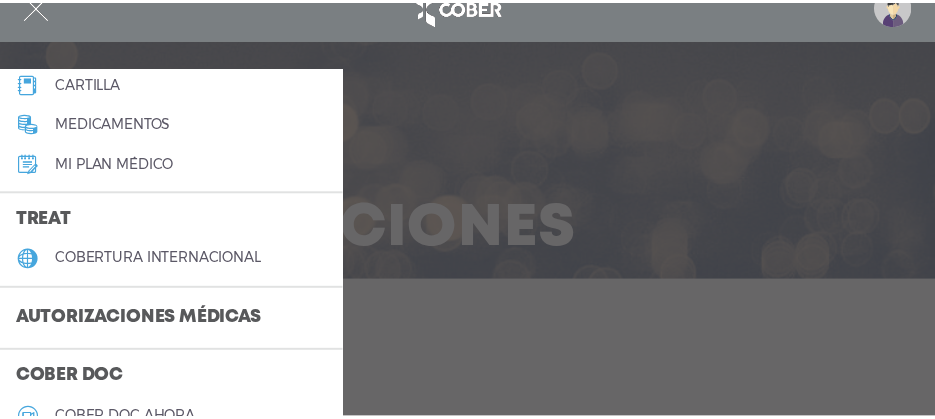 scroll, scrollTop: 399, scrollLeft: 0, axis: vertical 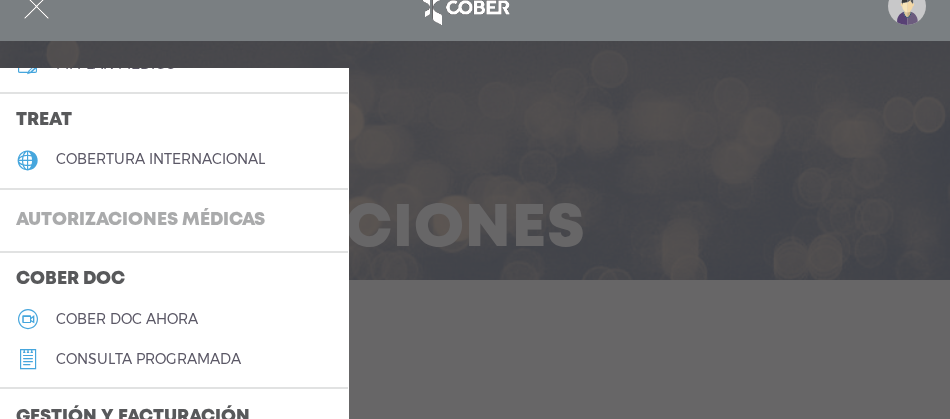 click on "Autorizaciones médicas" at bounding box center [140, 221] 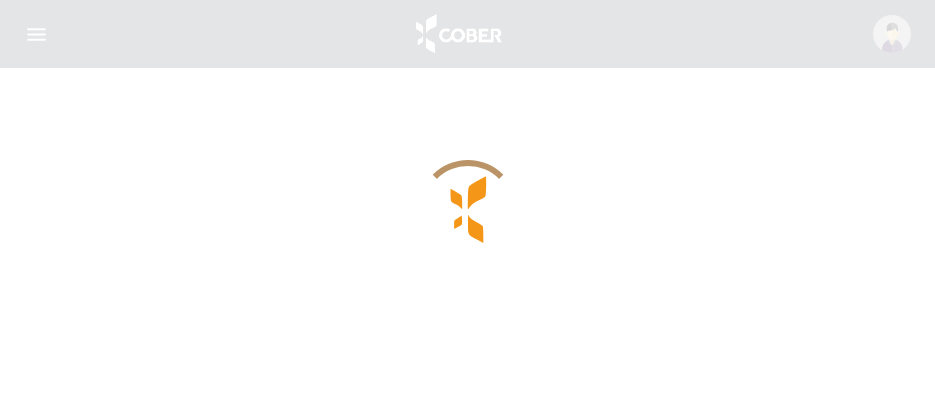 scroll, scrollTop: 0, scrollLeft: 0, axis: both 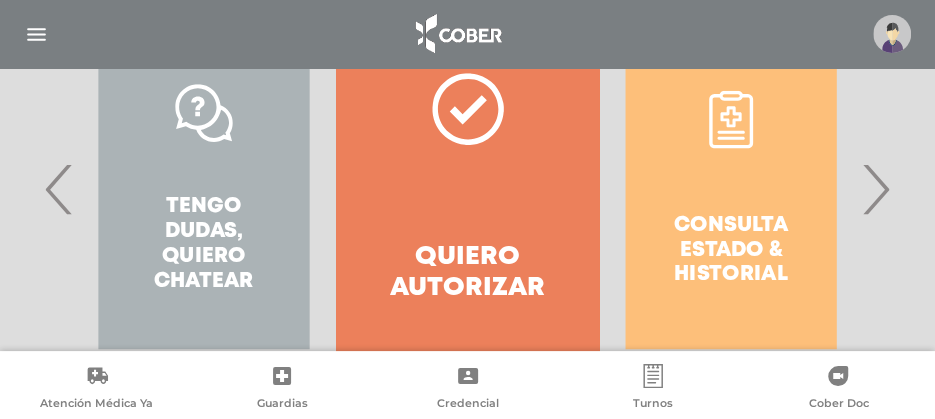 click on "›" at bounding box center (875, 189) 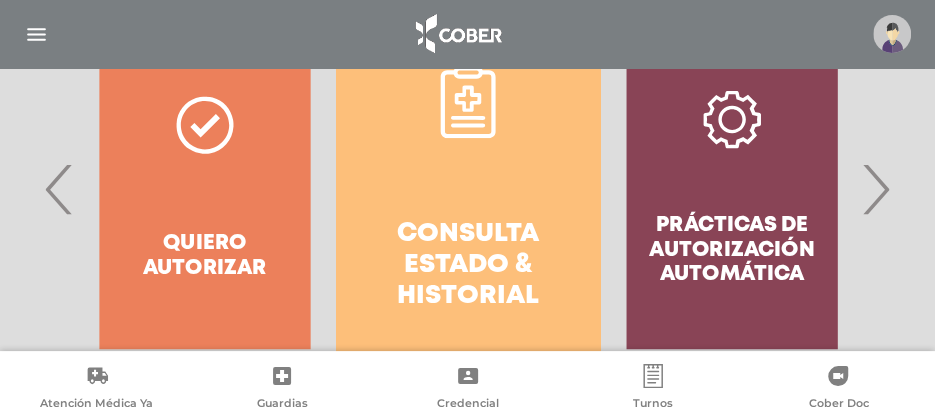 click on "›" at bounding box center [875, 189] 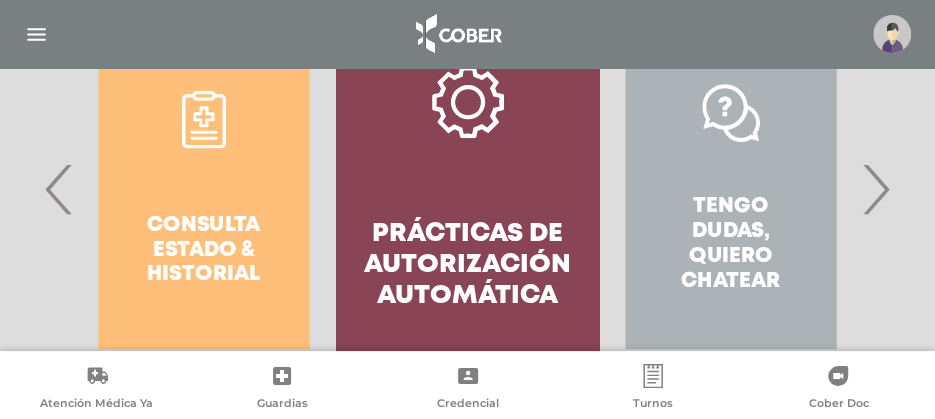 click on "›" at bounding box center (875, 189) 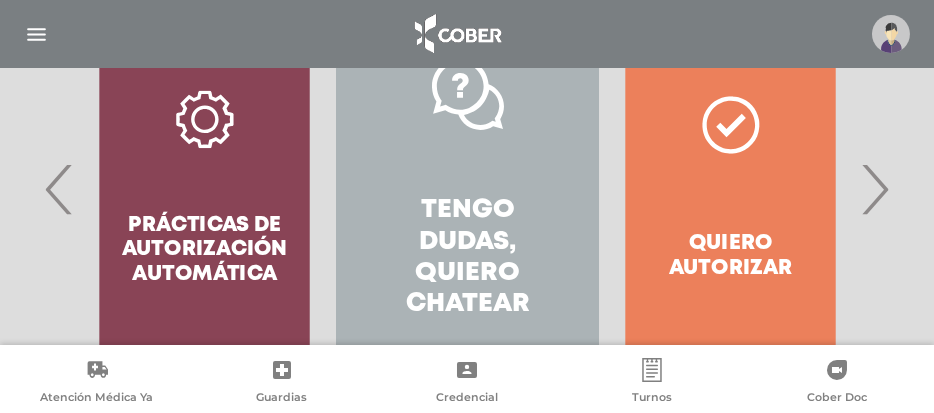 click on "›" at bounding box center (874, 189) 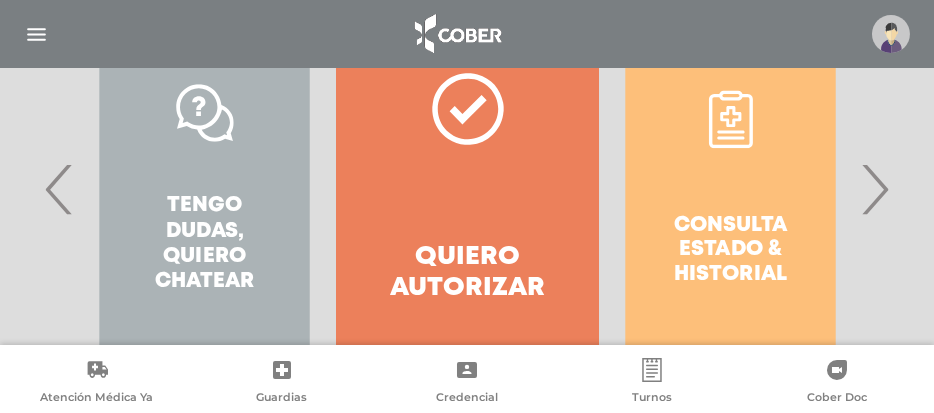 click on "‹" at bounding box center [59, 189] 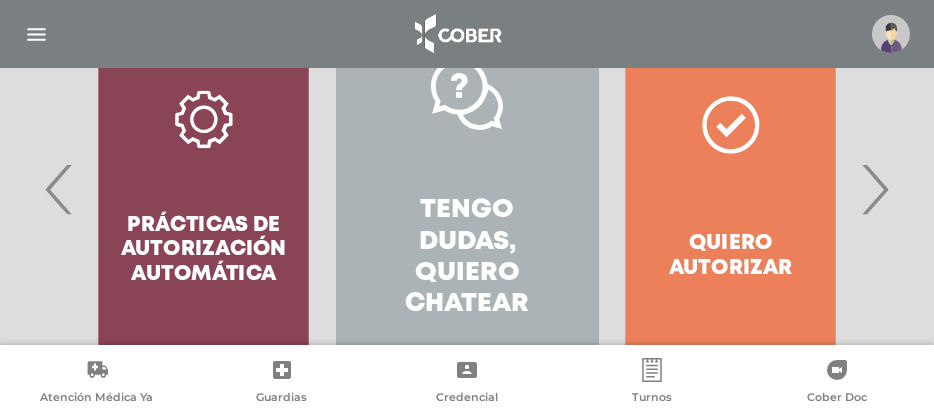click on "Tengo dudas, quiero chatear" at bounding box center [467, 257] 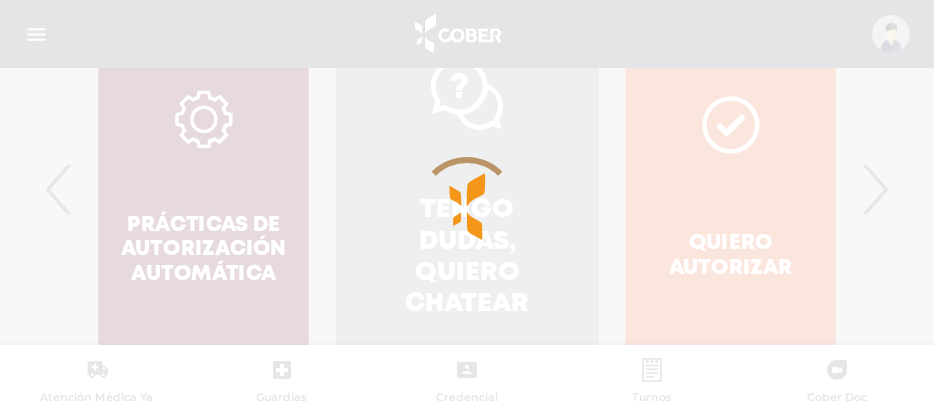 scroll, scrollTop: 692, scrollLeft: 0, axis: vertical 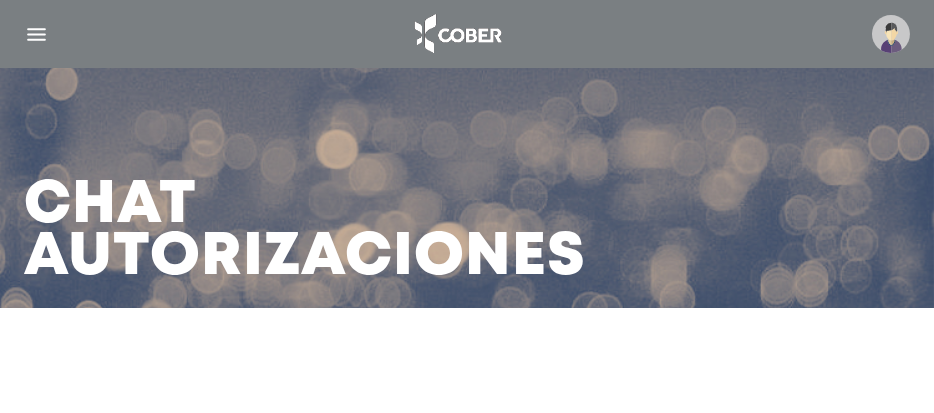 click at bounding box center [36, 34] 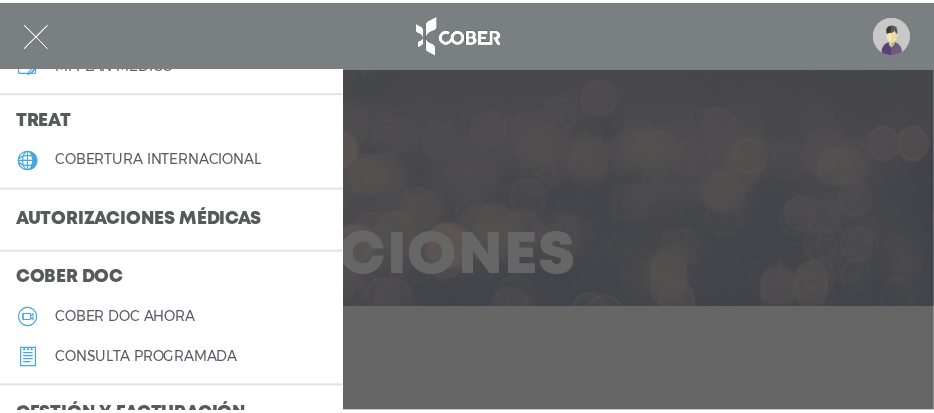 scroll, scrollTop: 499, scrollLeft: 0, axis: vertical 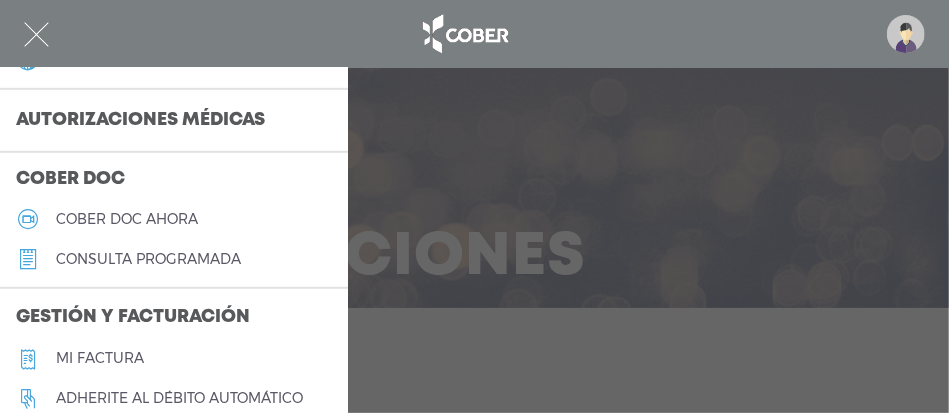 click on "Autorizaciones médicas" at bounding box center (140, 121) 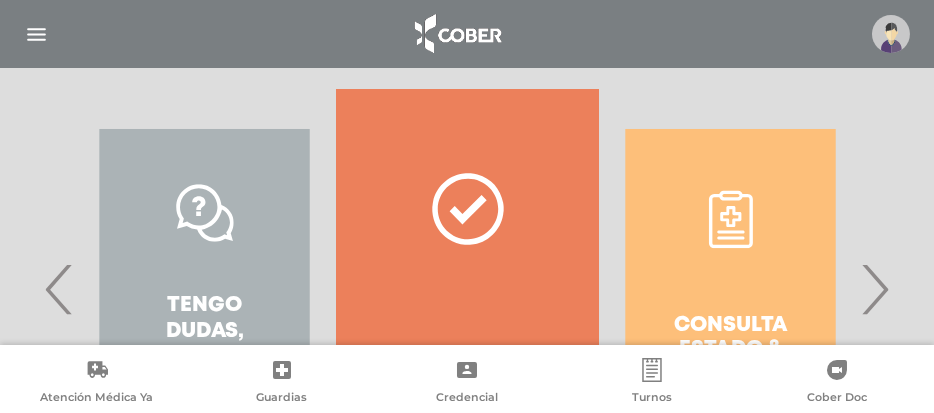 scroll, scrollTop: 499, scrollLeft: 0, axis: vertical 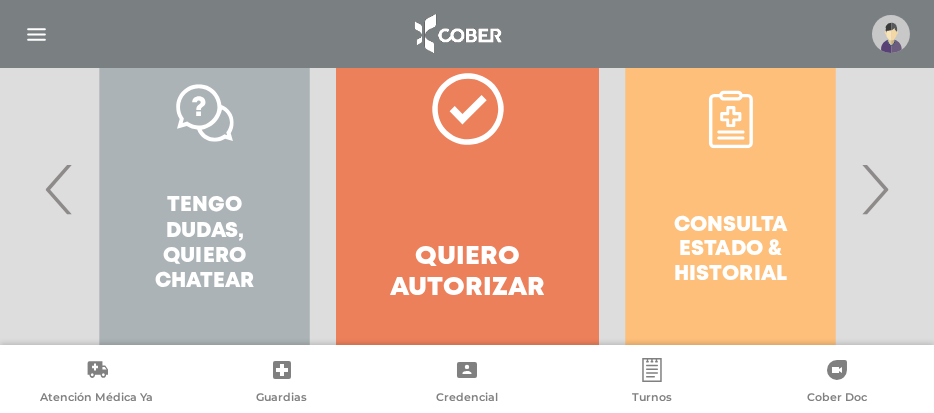 click on "‹" at bounding box center (59, 189) 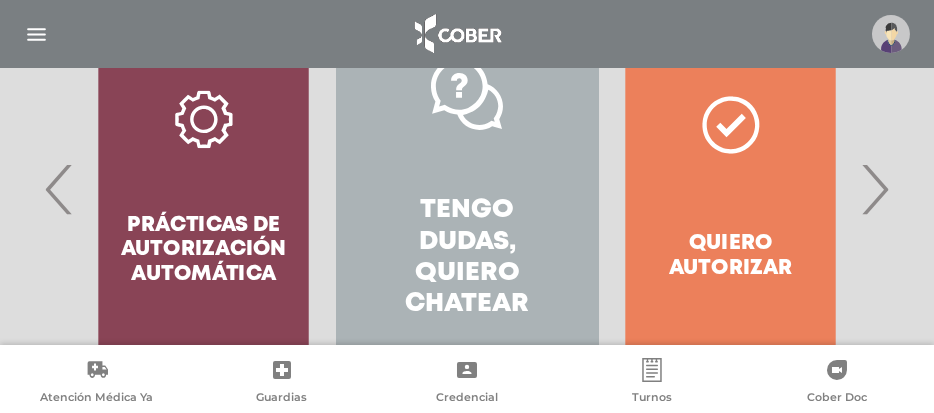 click on "Tengo dudas, quiero chatear" at bounding box center (467, 257) 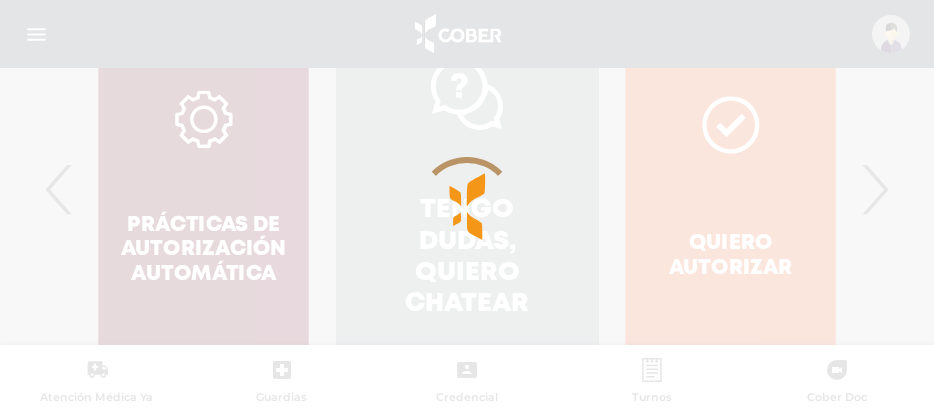 scroll, scrollTop: 615, scrollLeft: 0, axis: vertical 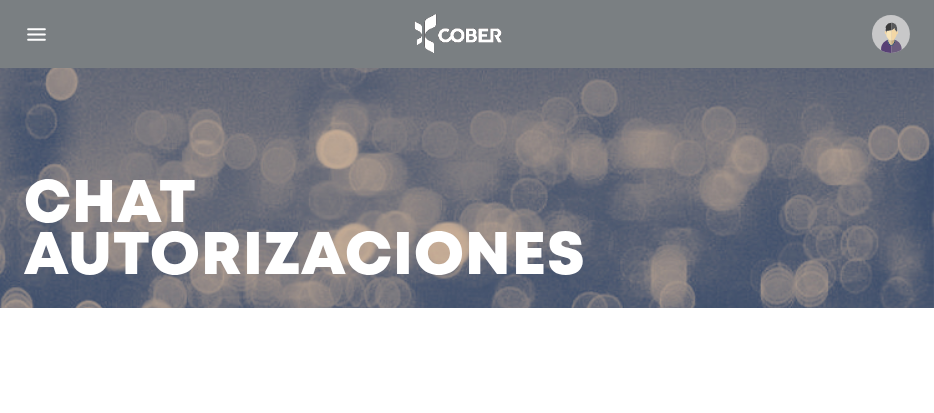 click at bounding box center [36, 34] 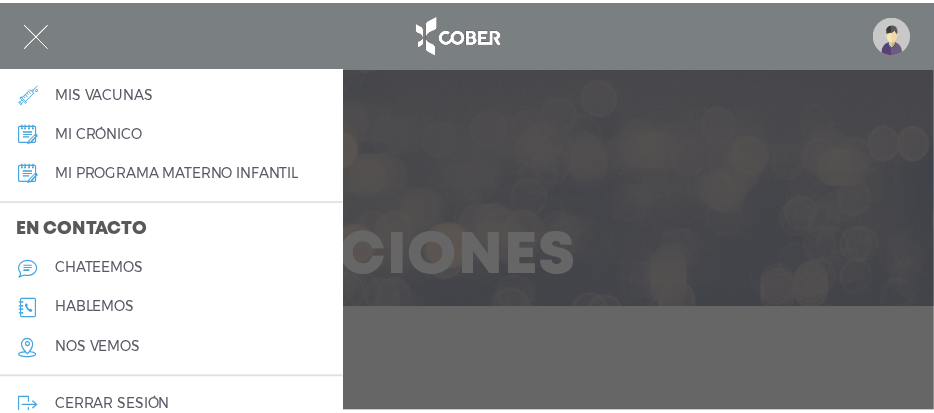 scroll, scrollTop: 1129, scrollLeft: 0, axis: vertical 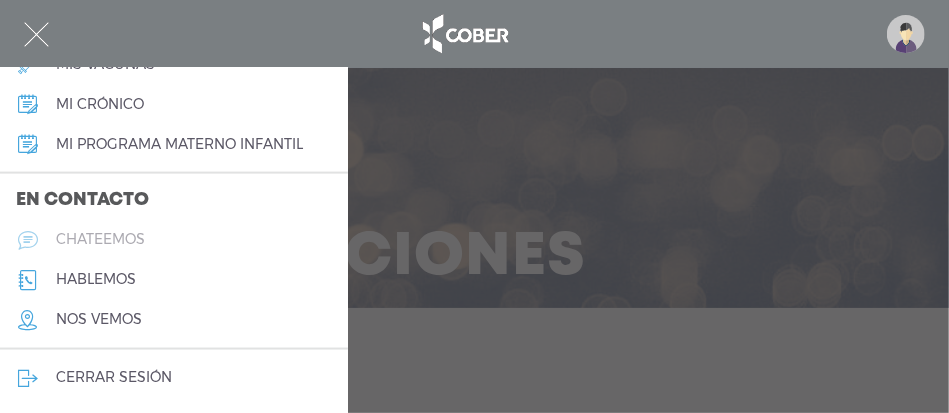 click on "chateemos" at bounding box center [100, 239] 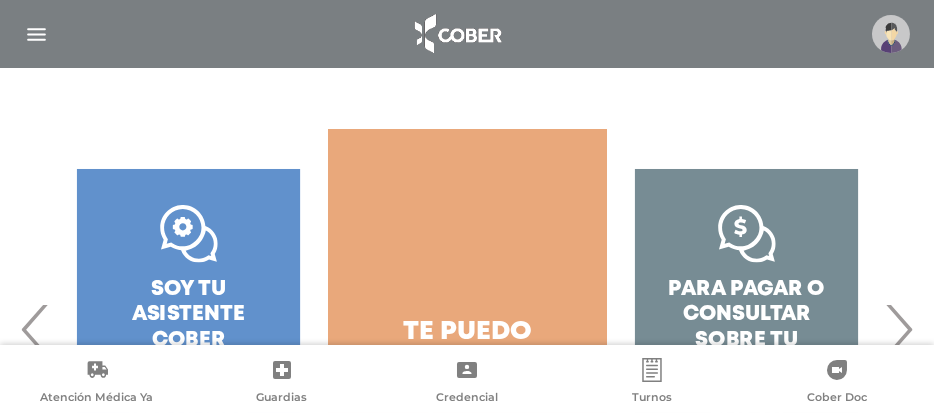 scroll, scrollTop: 399, scrollLeft: 0, axis: vertical 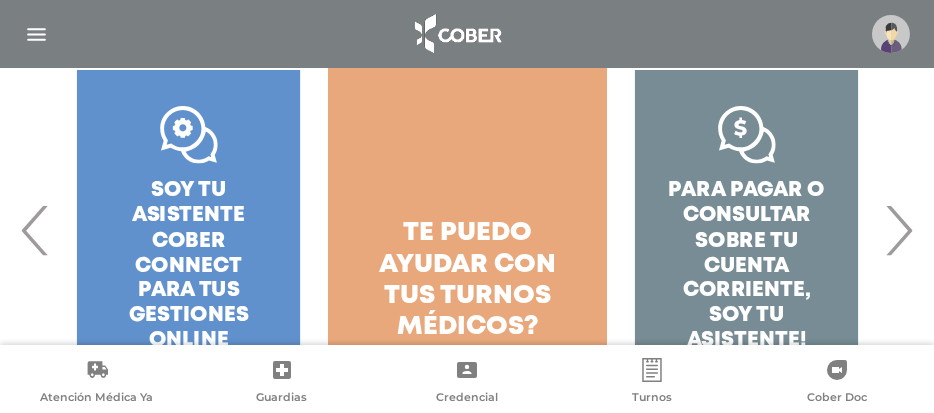click on "‹" at bounding box center (35, 230) 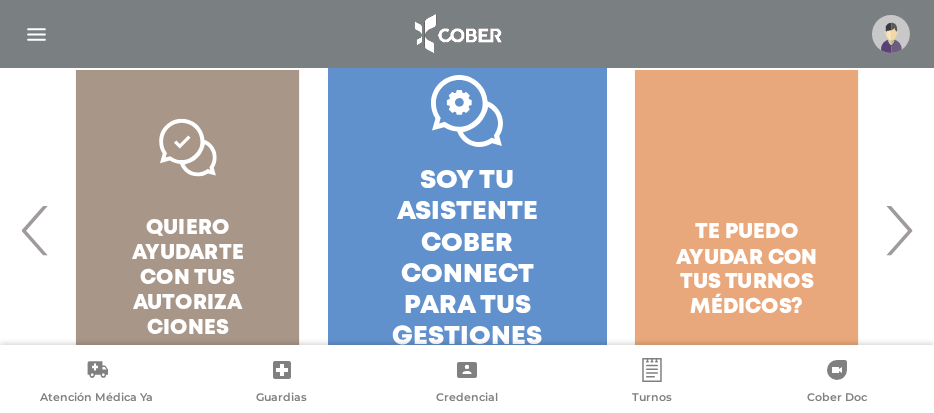 click on "soy tu asistente cober connect para tus" at bounding box center [467, 243] 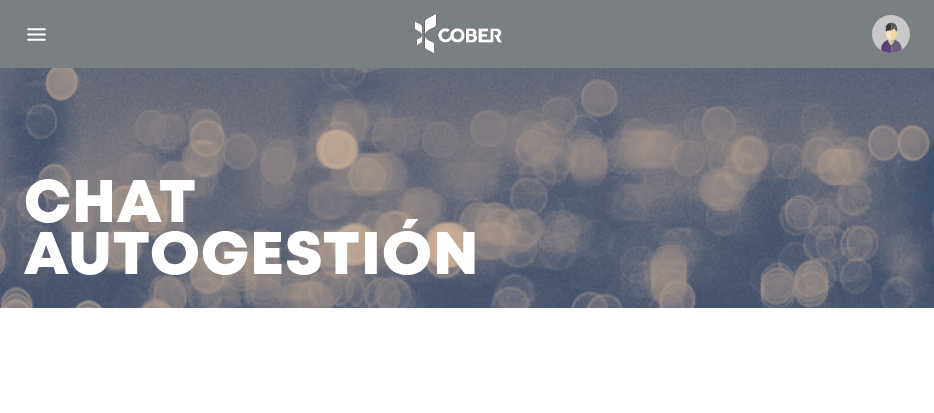 scroll, scrollTop: 0, scrollLeft: 0, axis: both 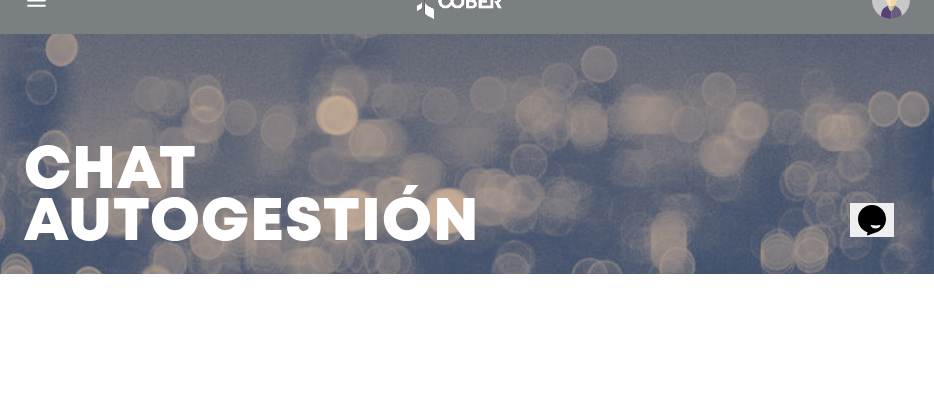 click 